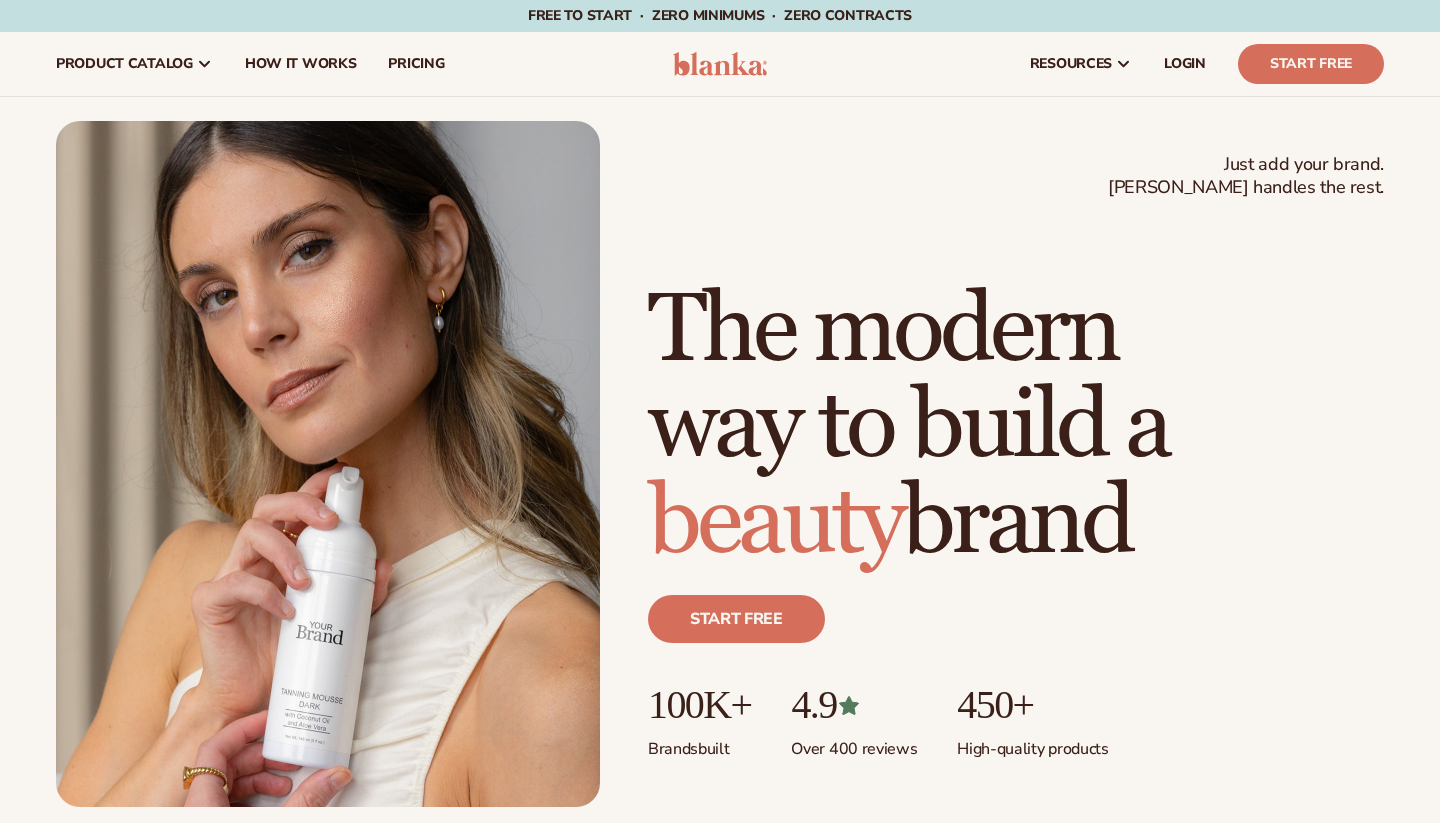 scroll, scrollTop: 0, scrollLeft: 0, axis: both 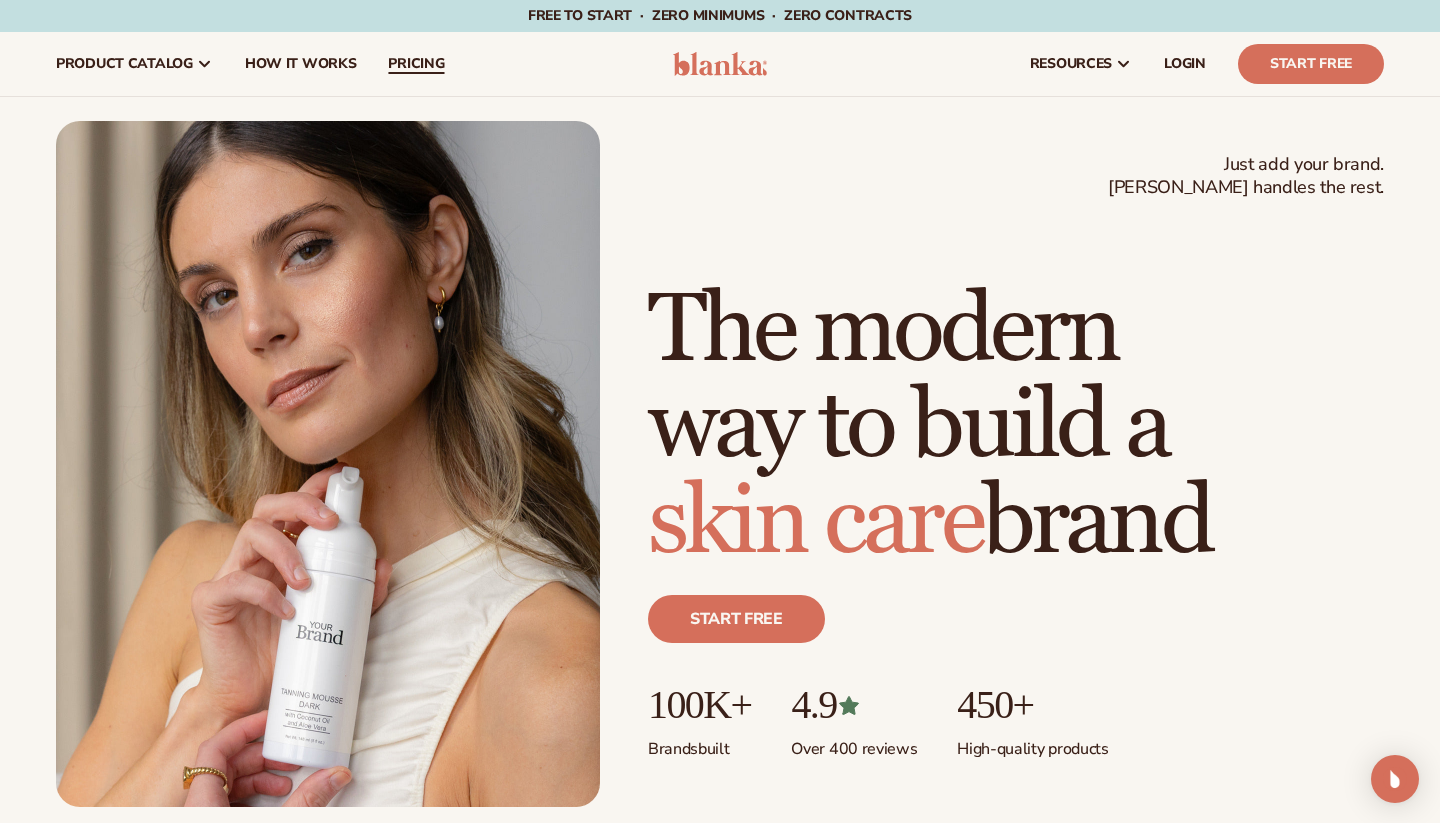 click on "pricing" at bounding box center (416, 64) 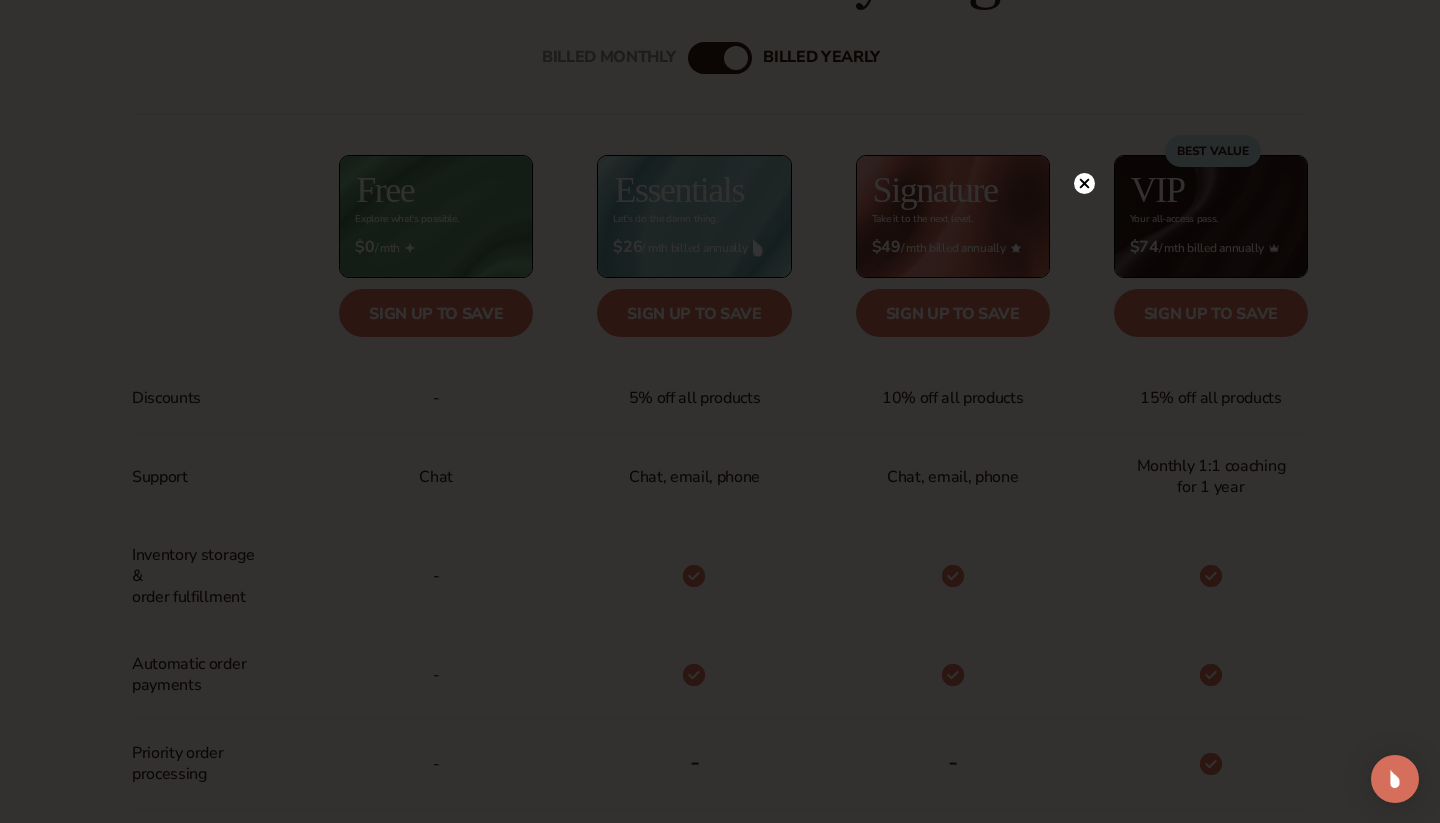 scroll, scrollTop: 731, scrollLeft: 0, axis: vertical 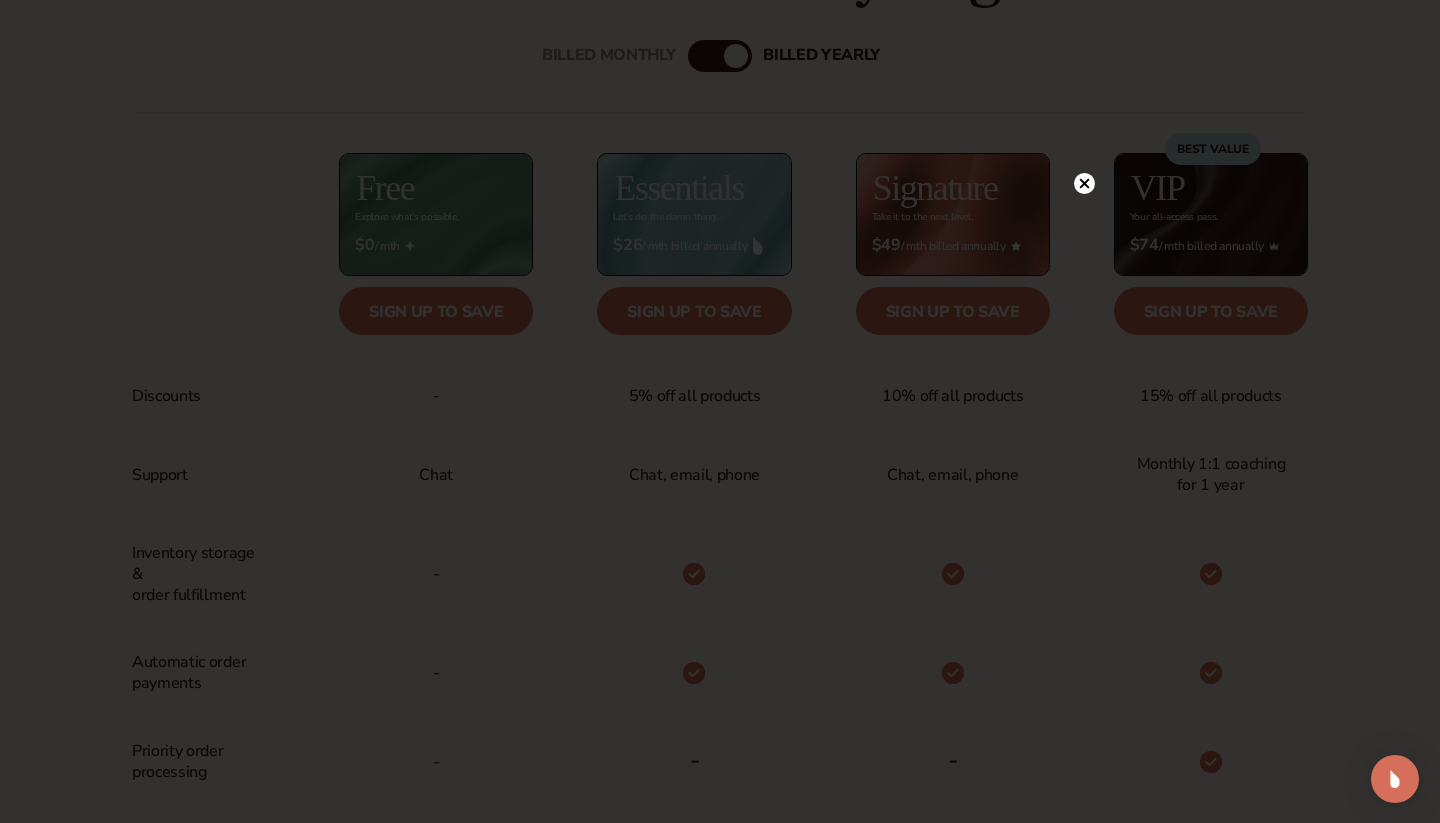 click 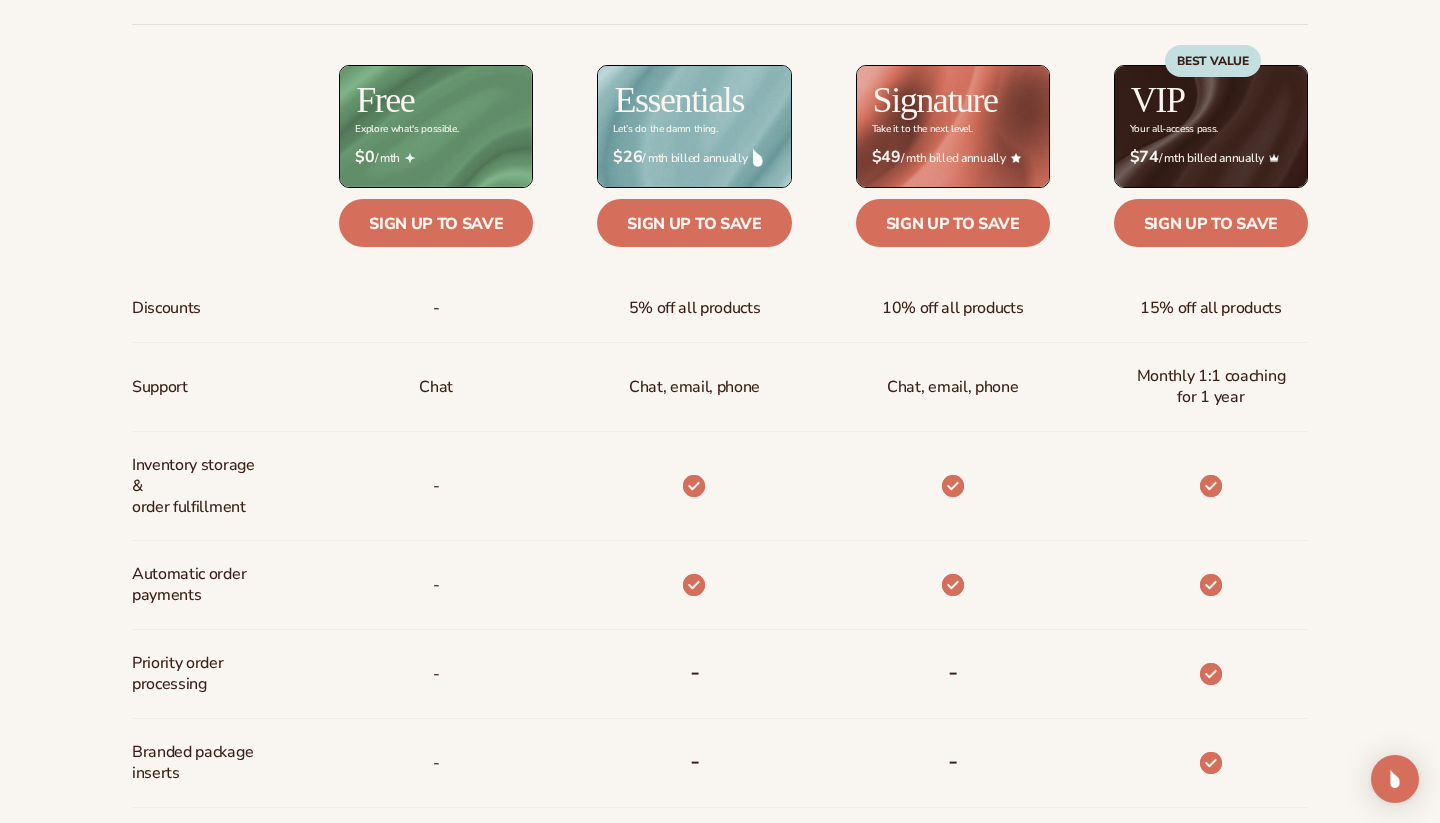 scroll, scrollTop: 862, scrollLeft: 0, axis: vertical 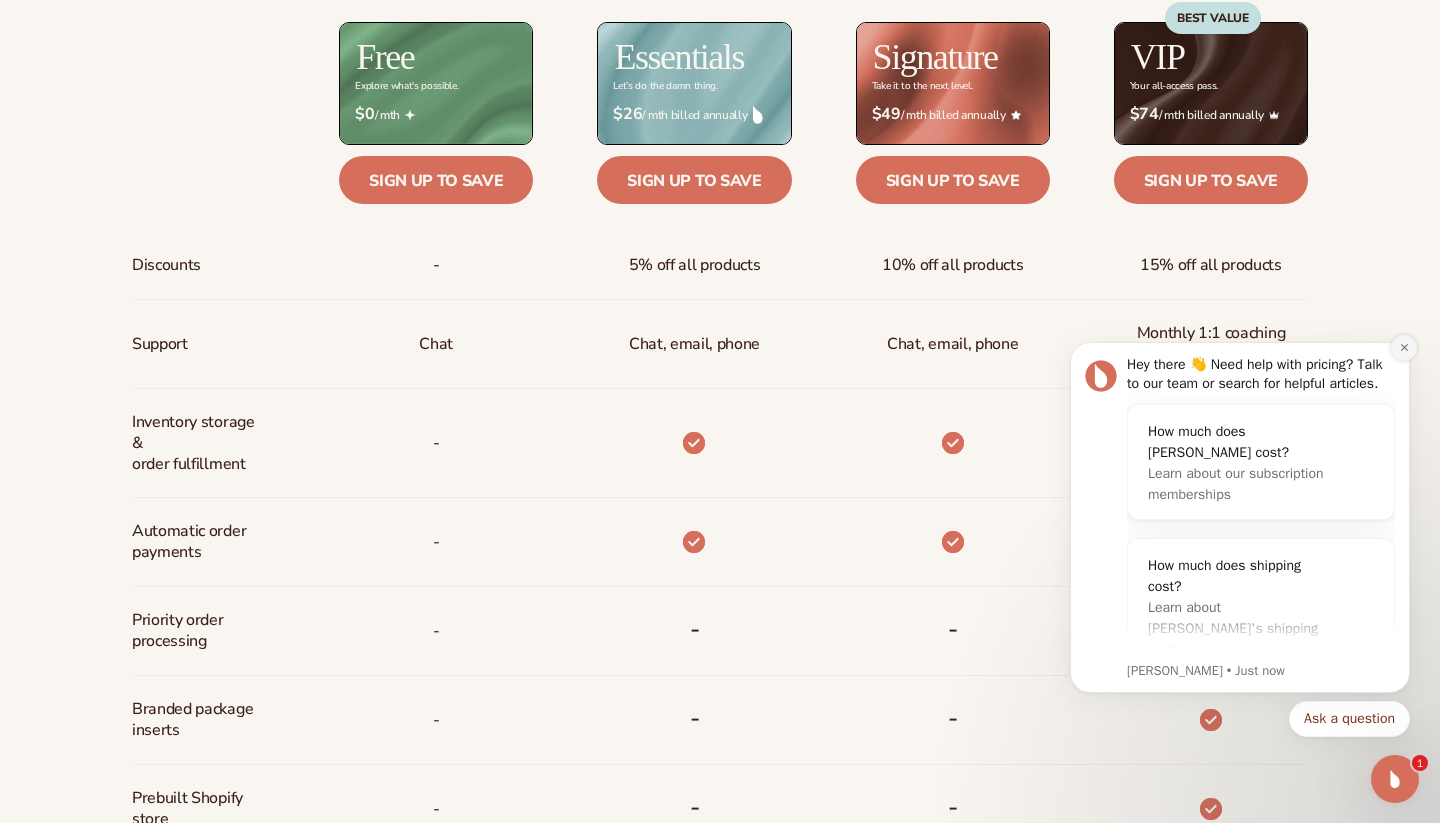 click at bounding box center (1404, 348) 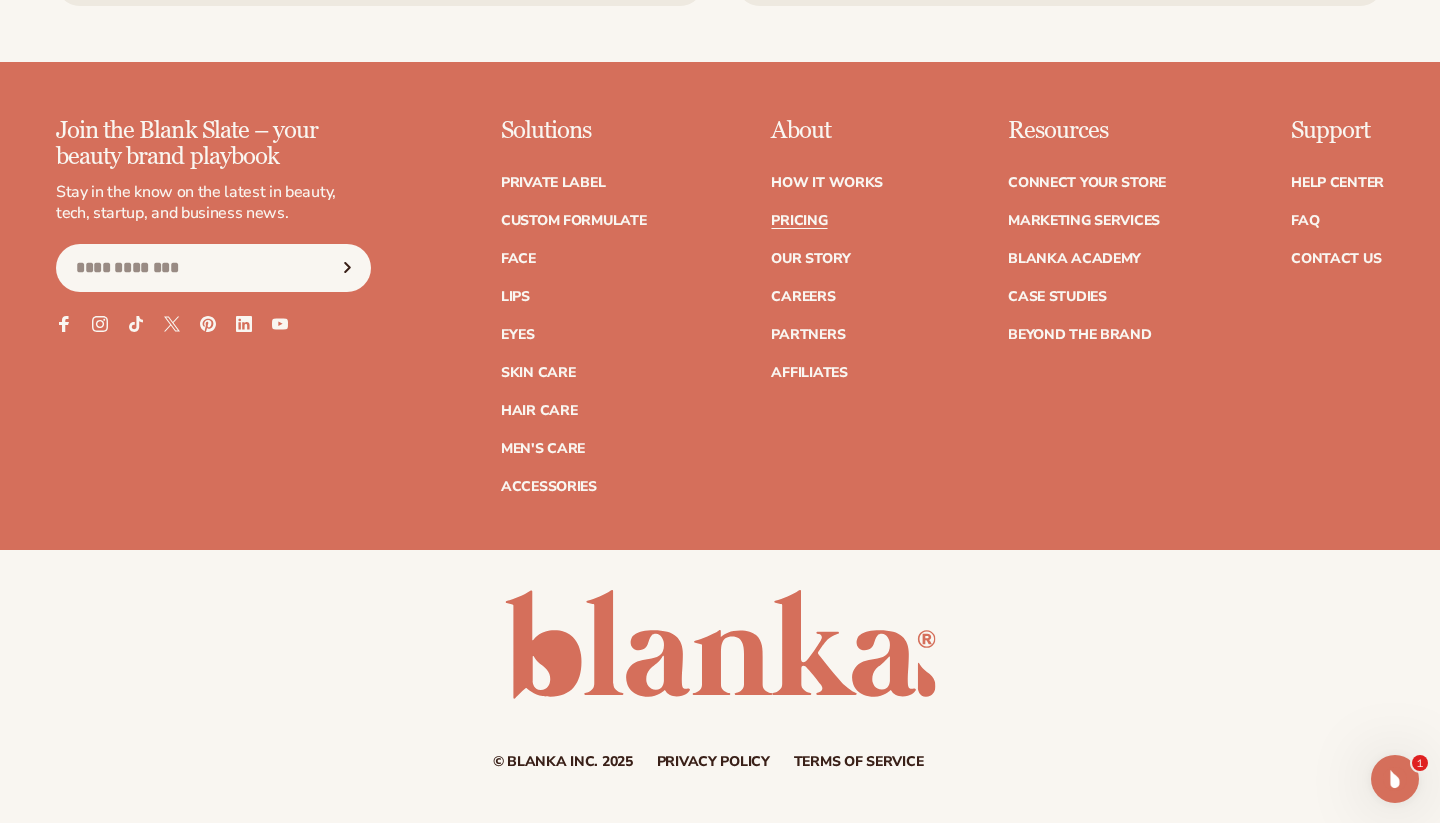 scroll, scrollTop: 4692, scrollLeft: 0, axis: vertical 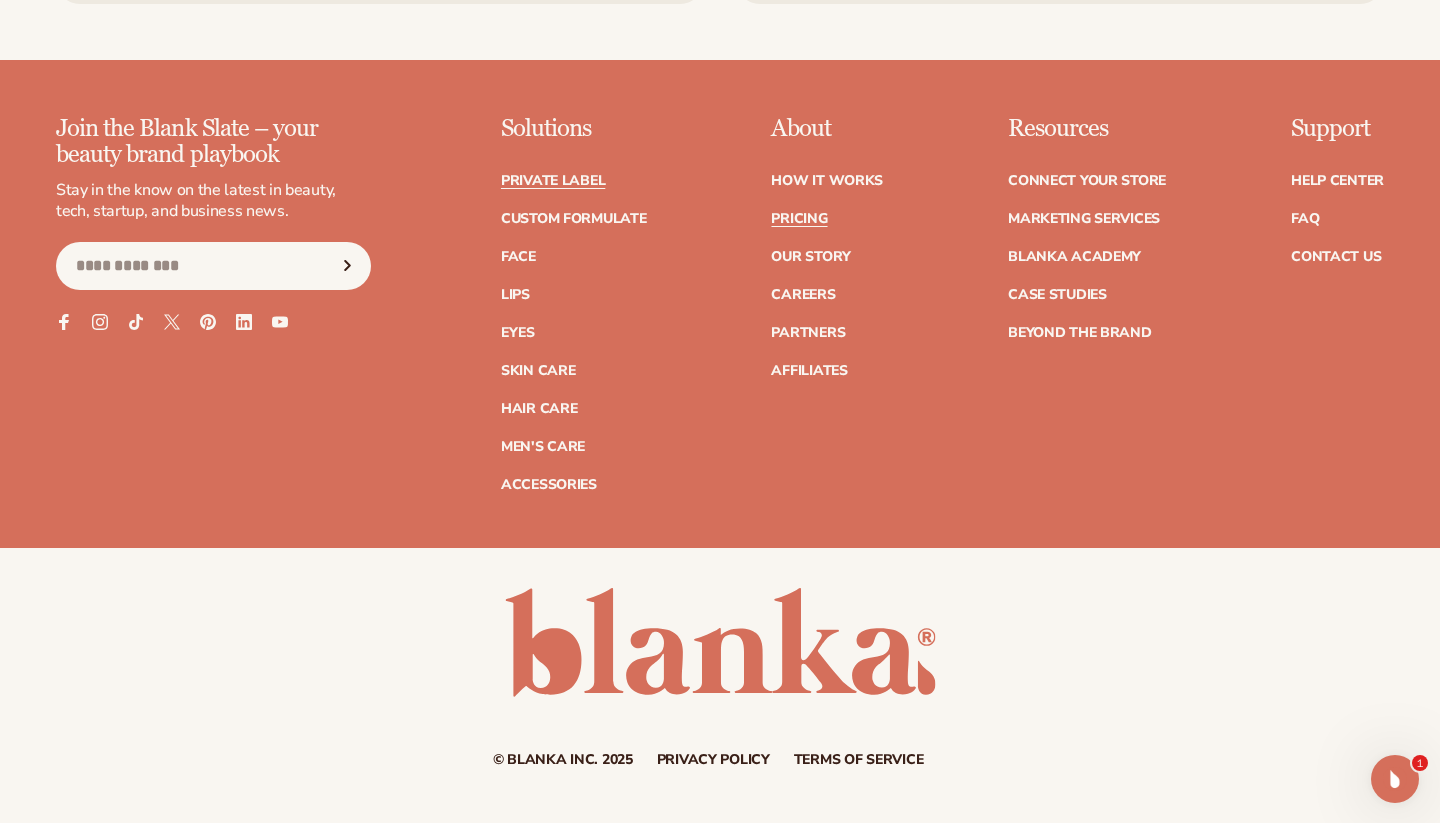 click on "Private label" at bounding box center [553, 181] 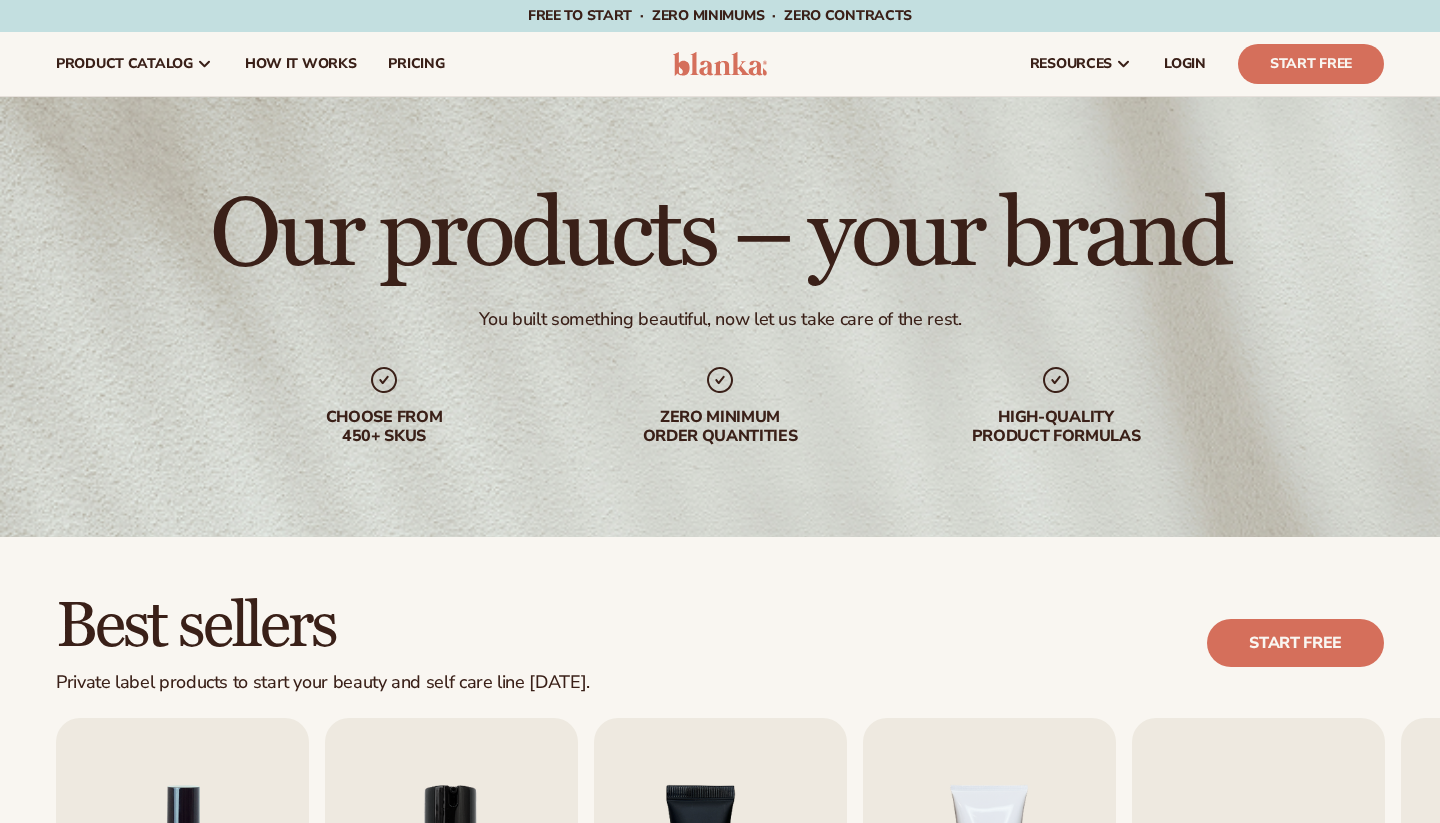 scroll, scrollTop: 0, scrollLeft: 0, axis: both 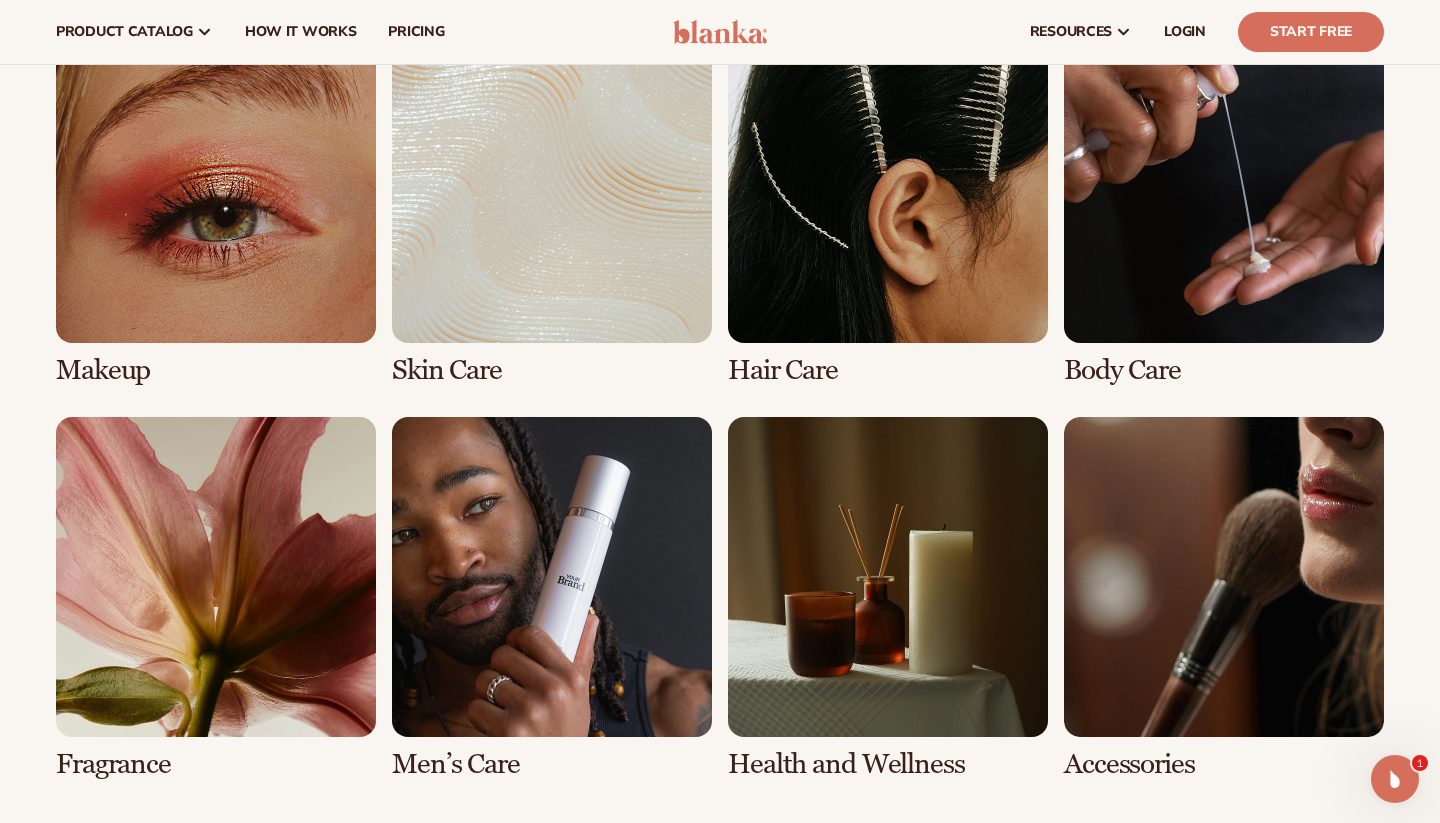 click at bounding box center [216, 204] 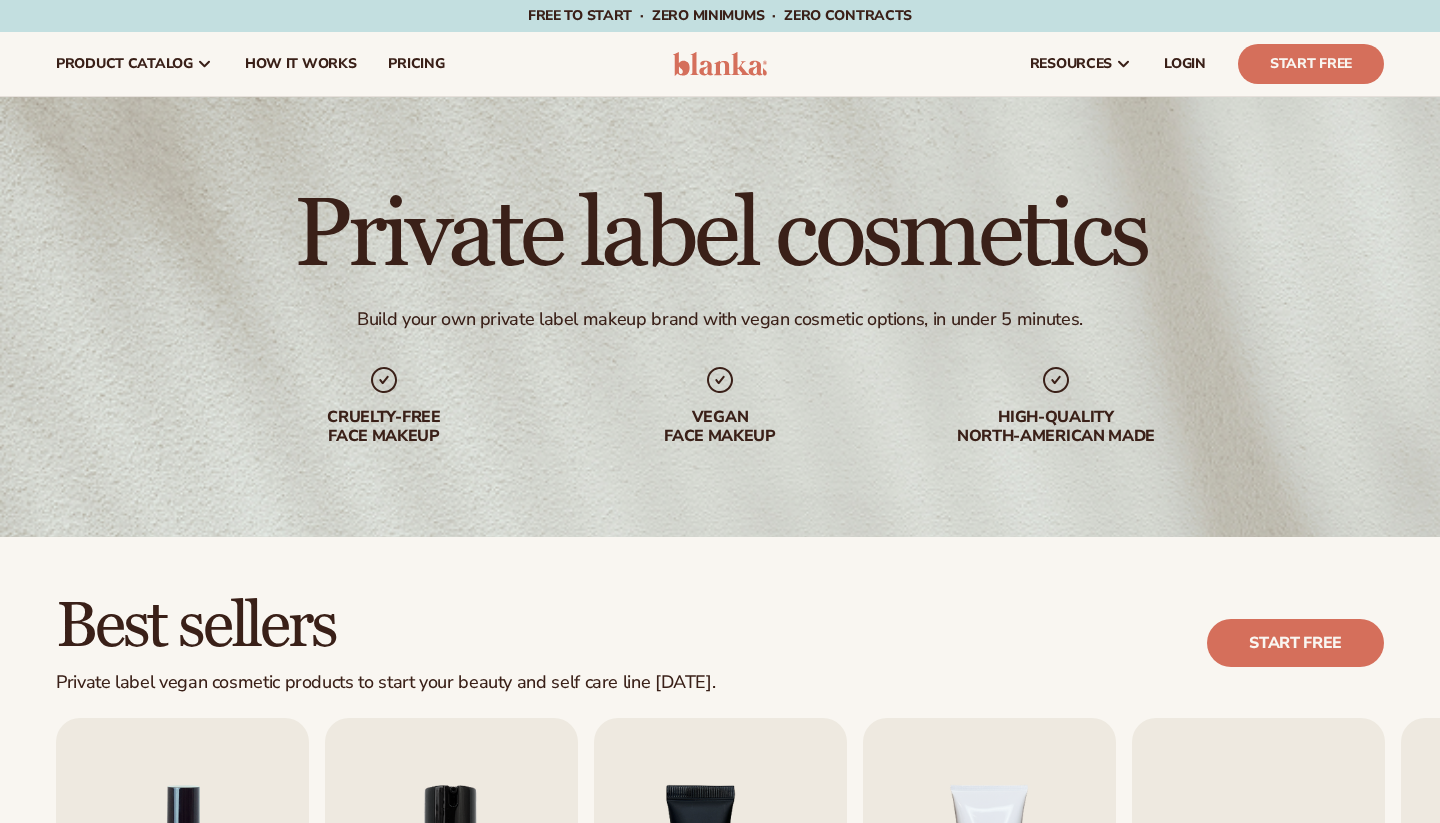 scroll, scrollTop: 0, scrollLeft: 0, axis: both 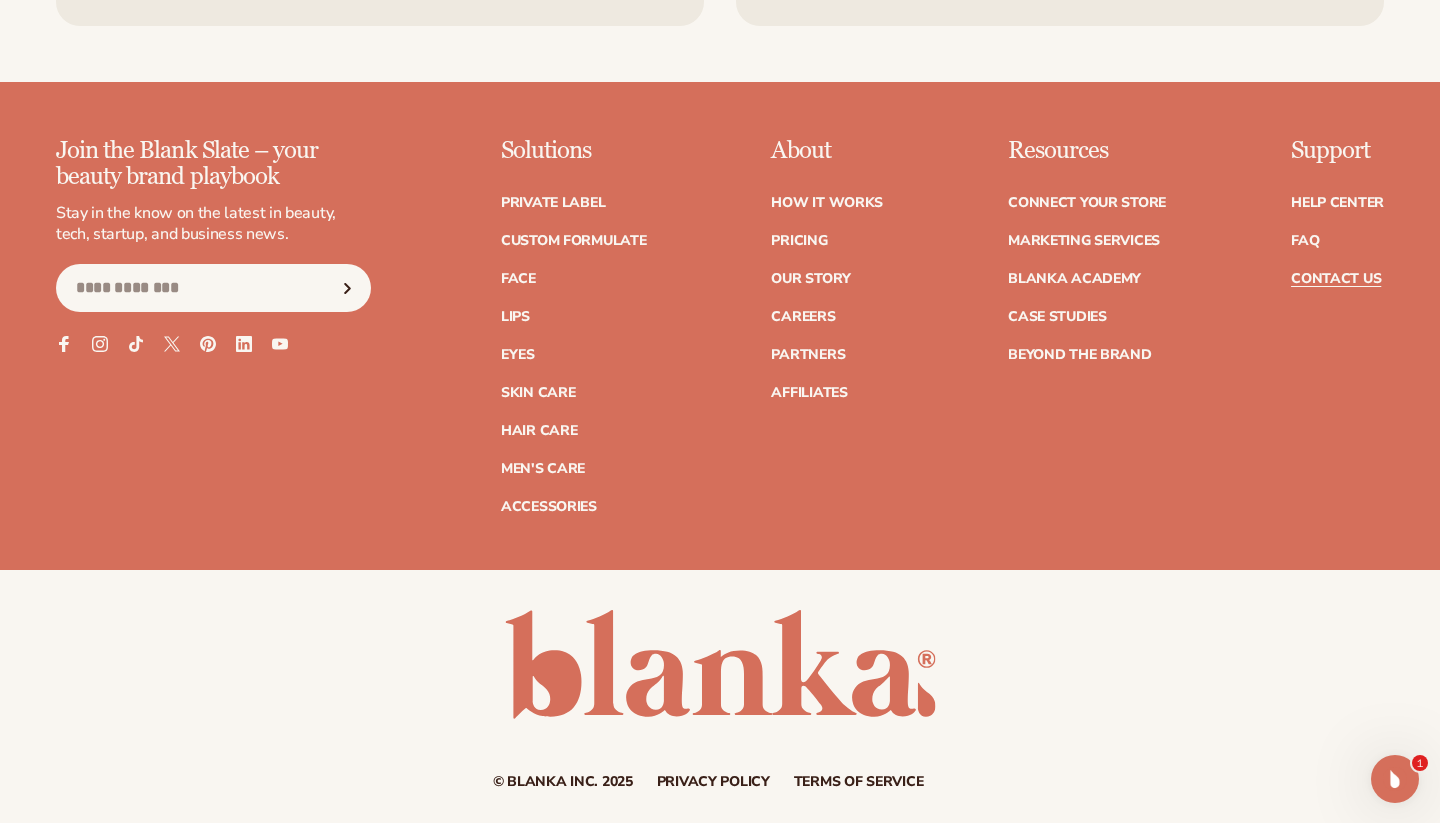 click on "Contact Us" at bounding box center [1336, 279] 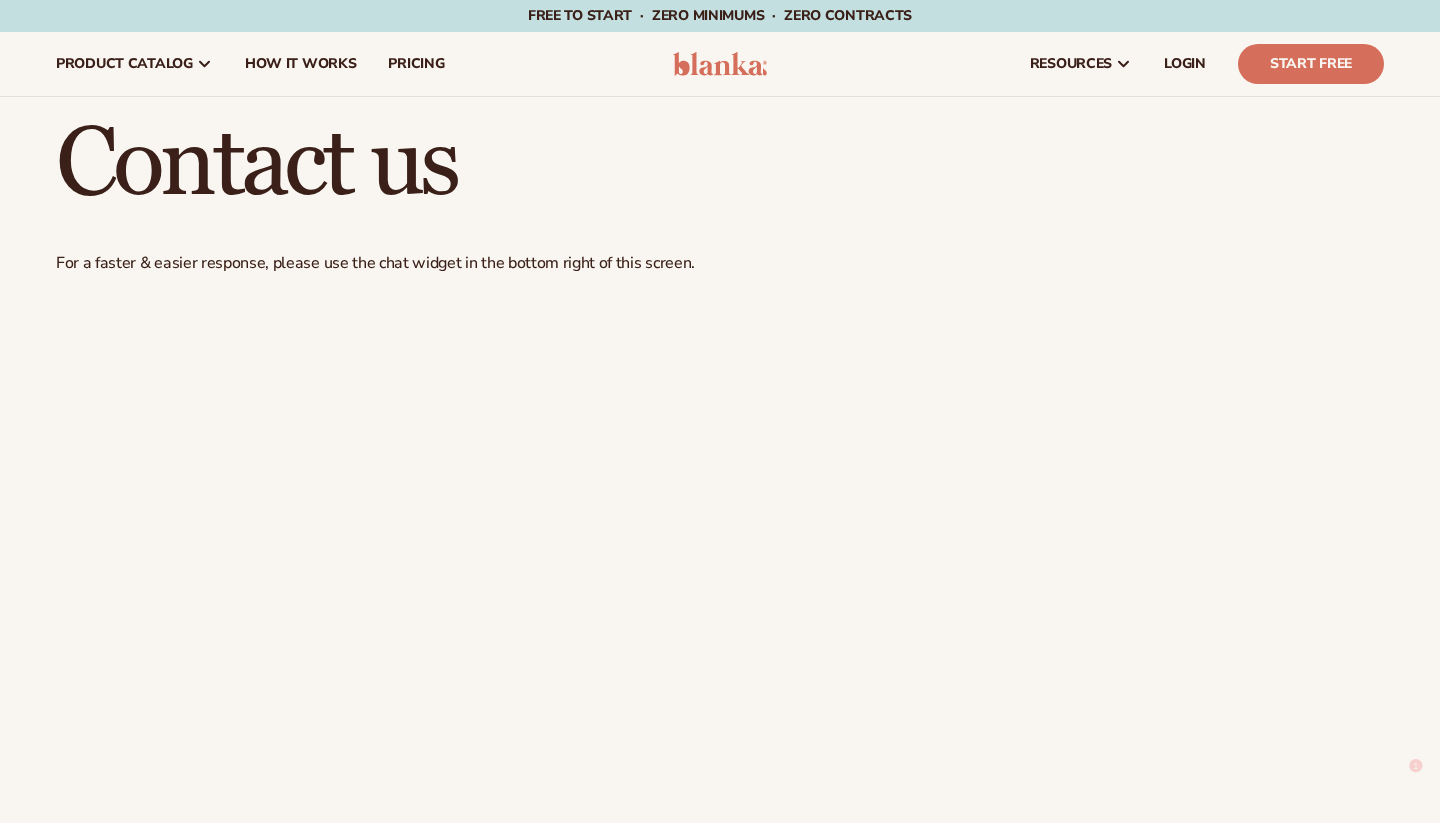 scroll, scrollTop: 183, scrollLeft: 0, axis: vertical 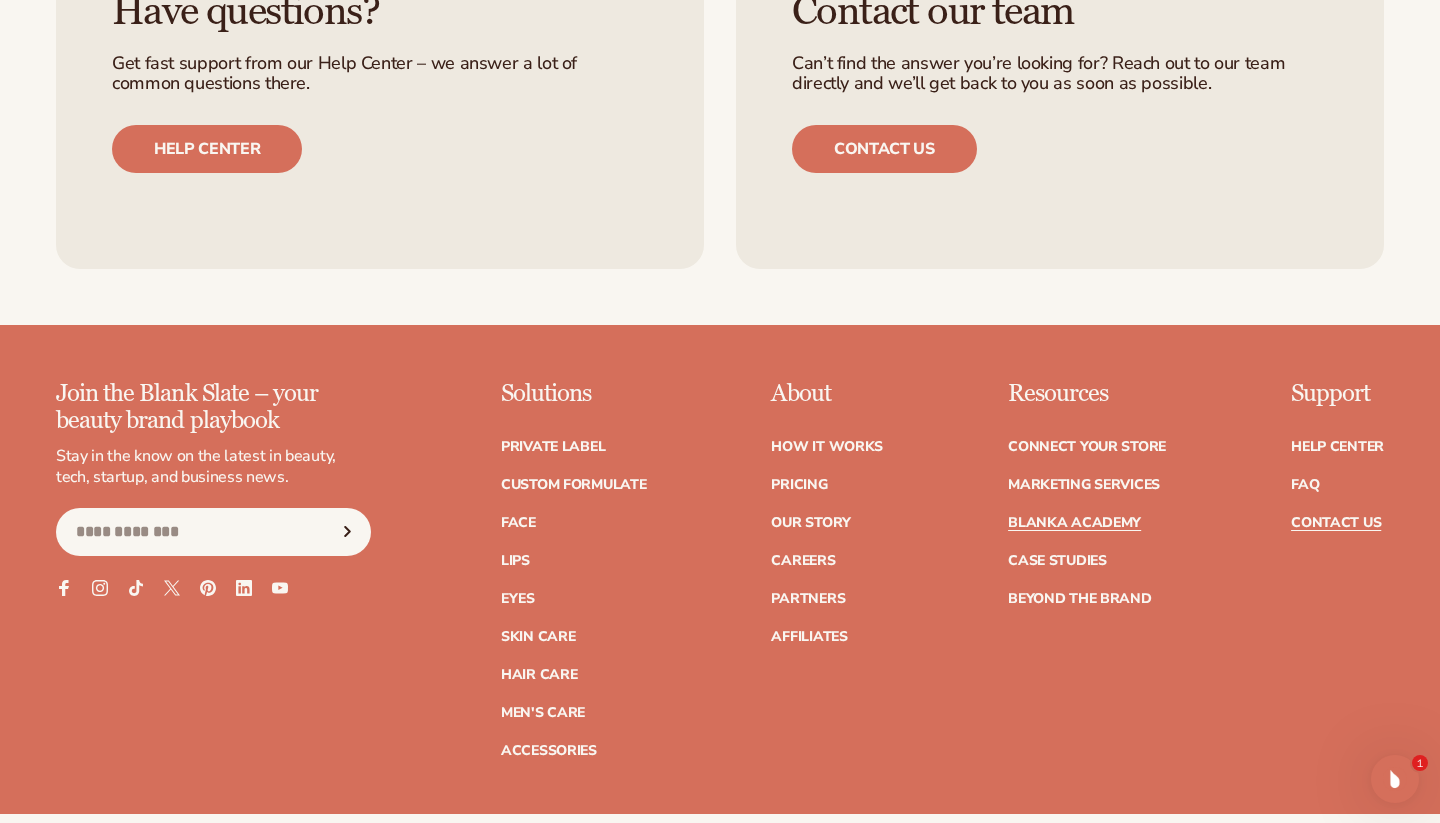 click on "Blanka Academy" at bounding box center [1074, 523] 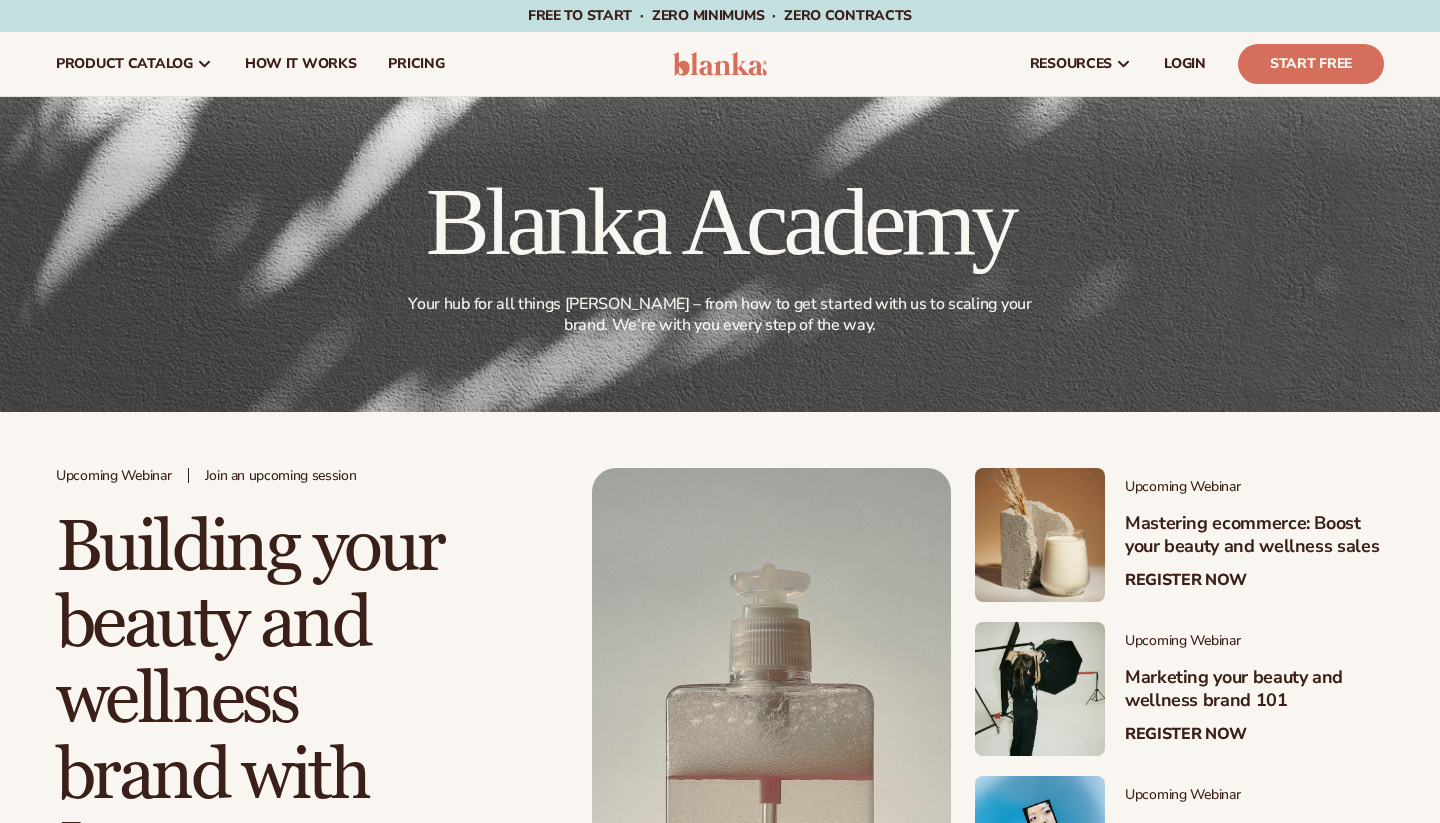 scroll, scrollTop: 0, scrollLeft: 0, axis: both 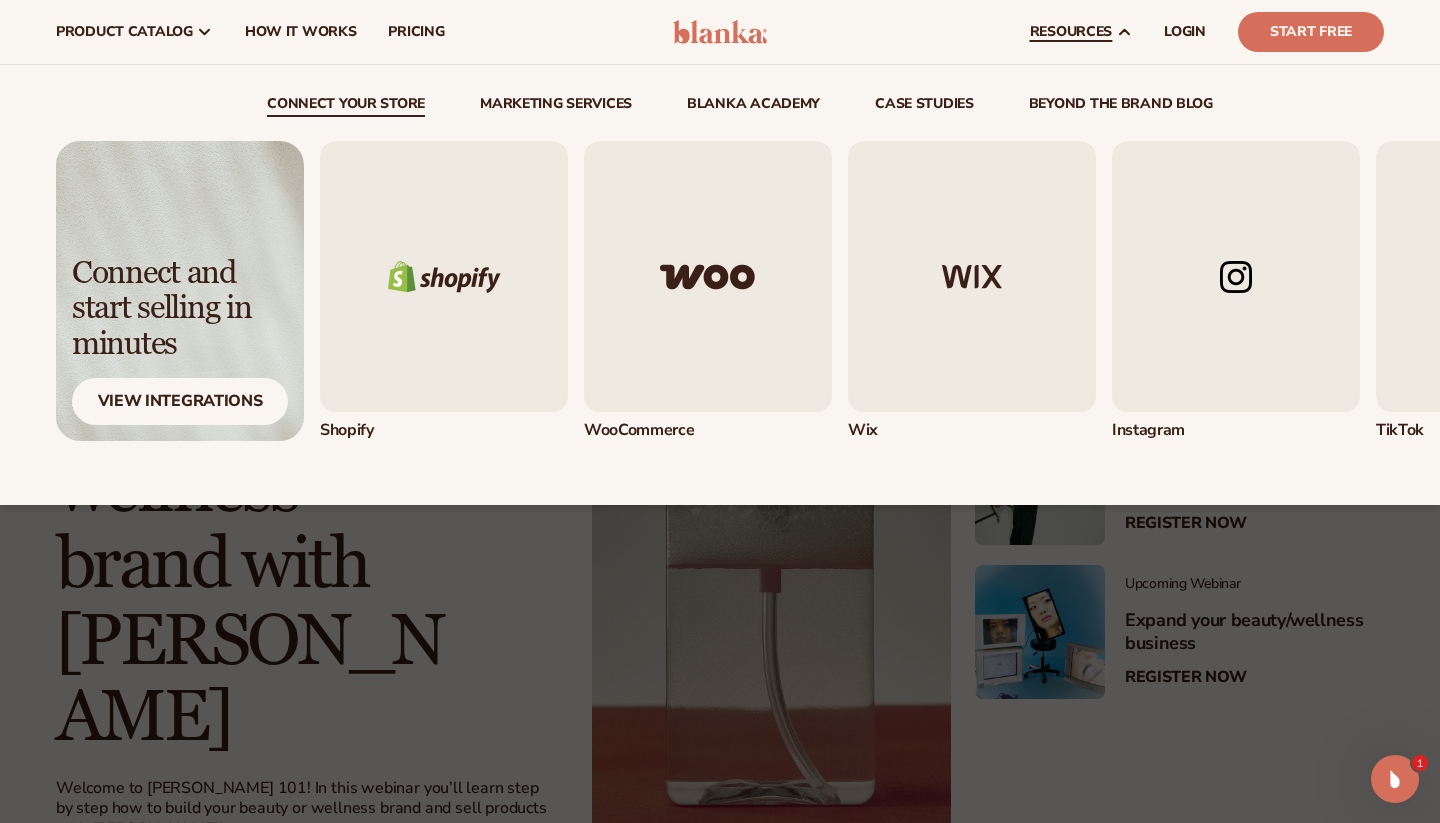 click at bounding box center (444, 276) 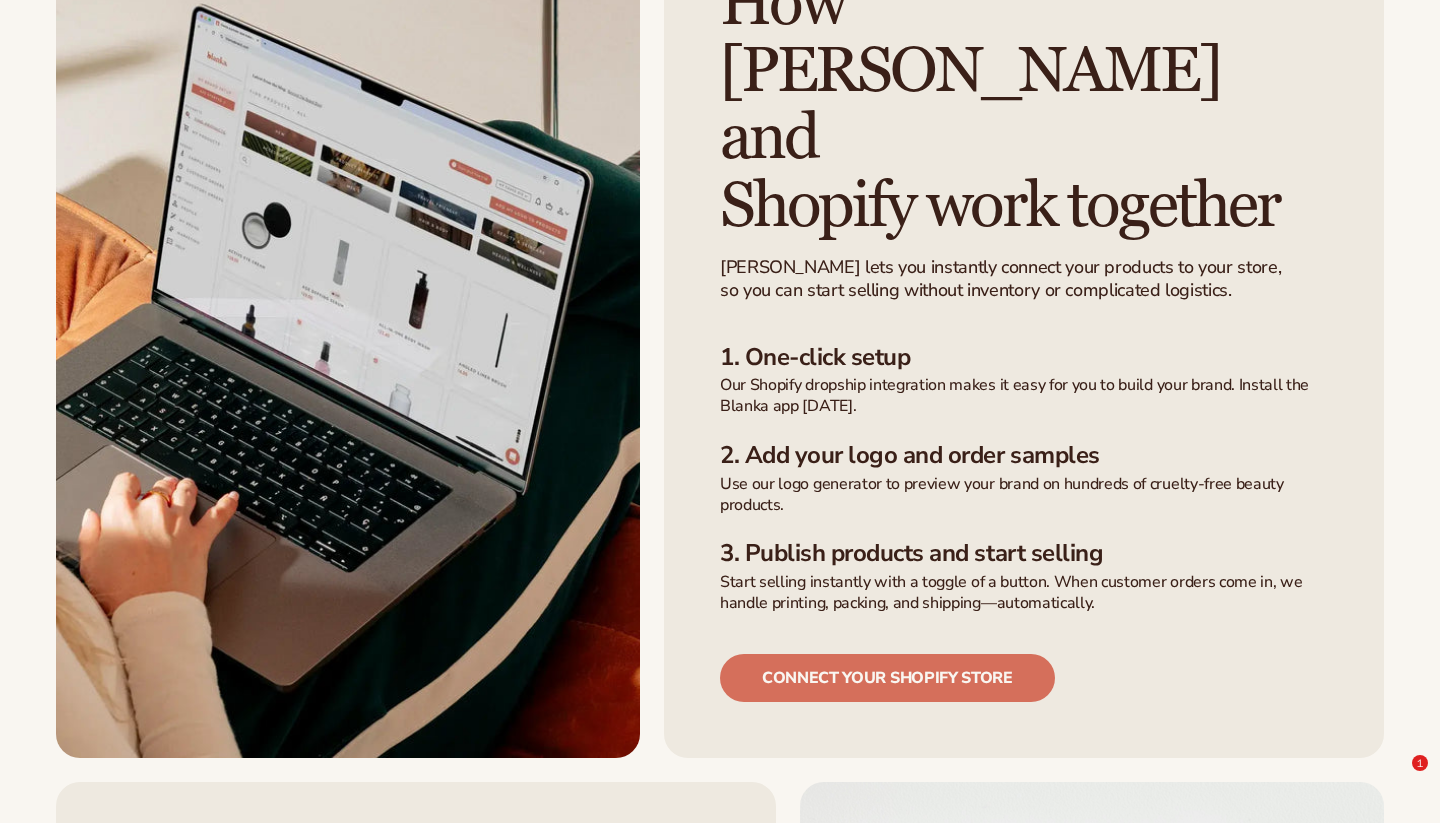 scroll, scrollTop: 656, scrollLeft: 0, axis: vertical 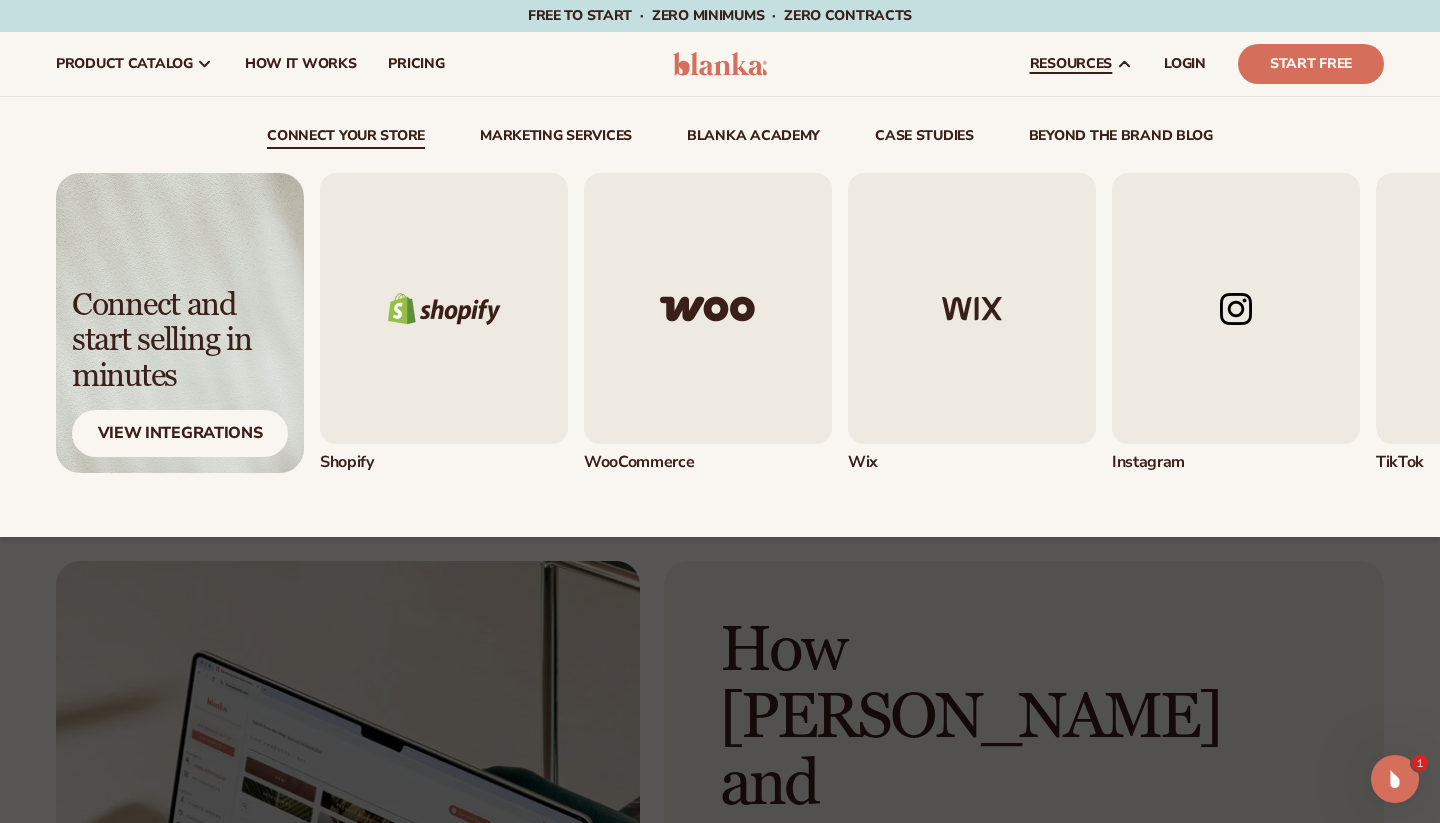 click at bounding box center (972, 308) 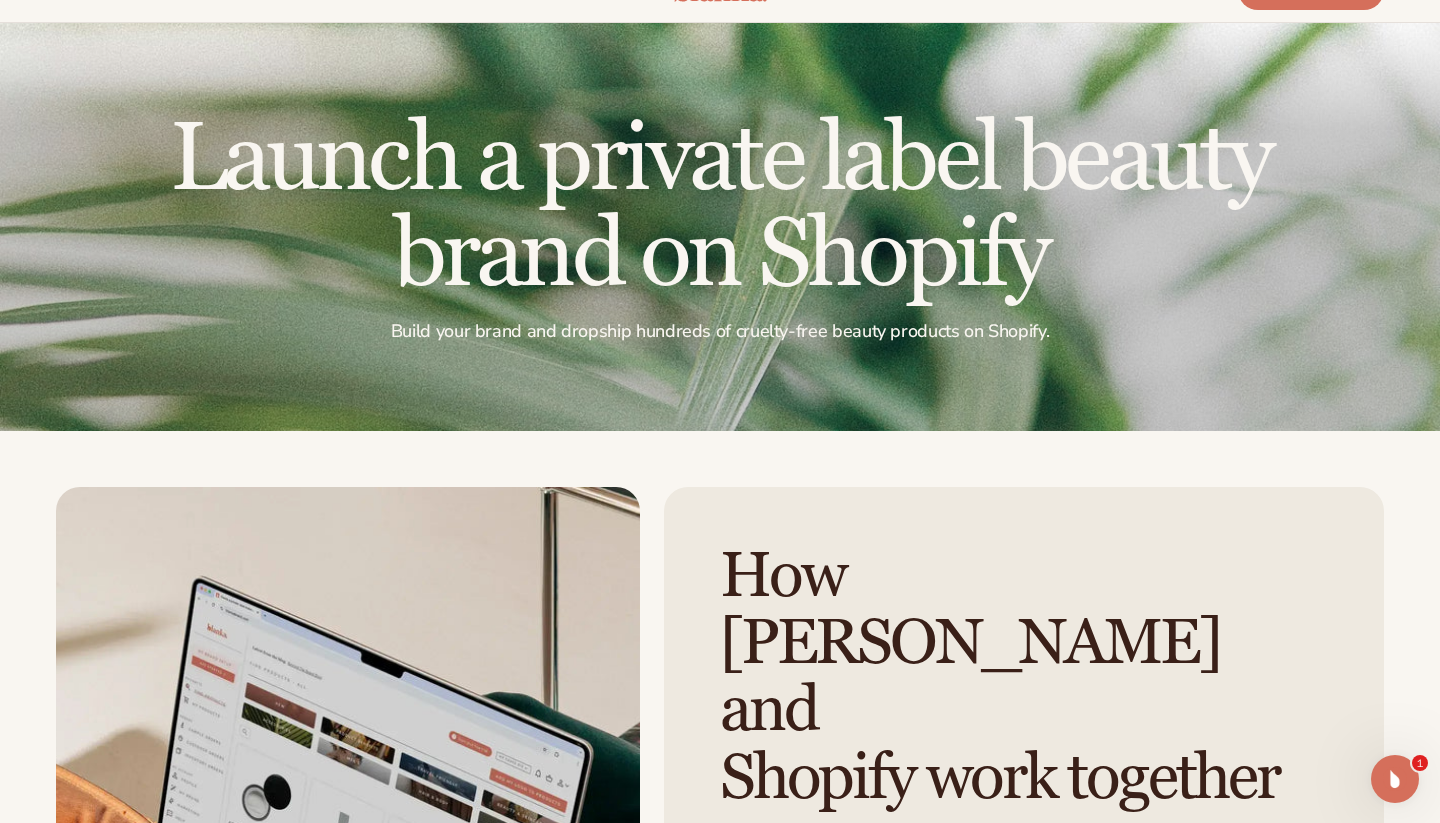 scroll, scrollTop: 93, scrollLeft: 0, axis: vertical 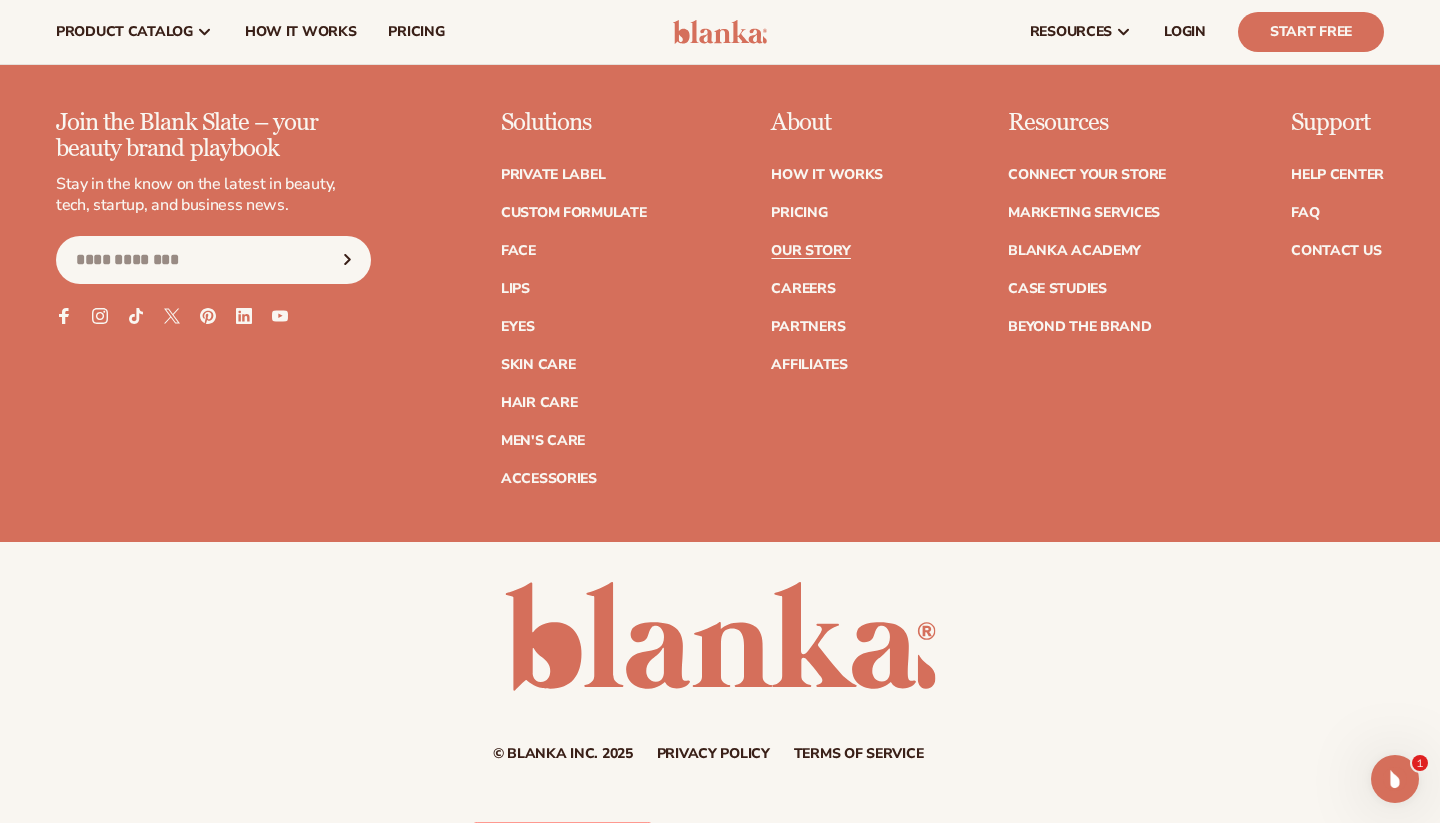 click on "Privacy policy" at bounding box center (713, 754) 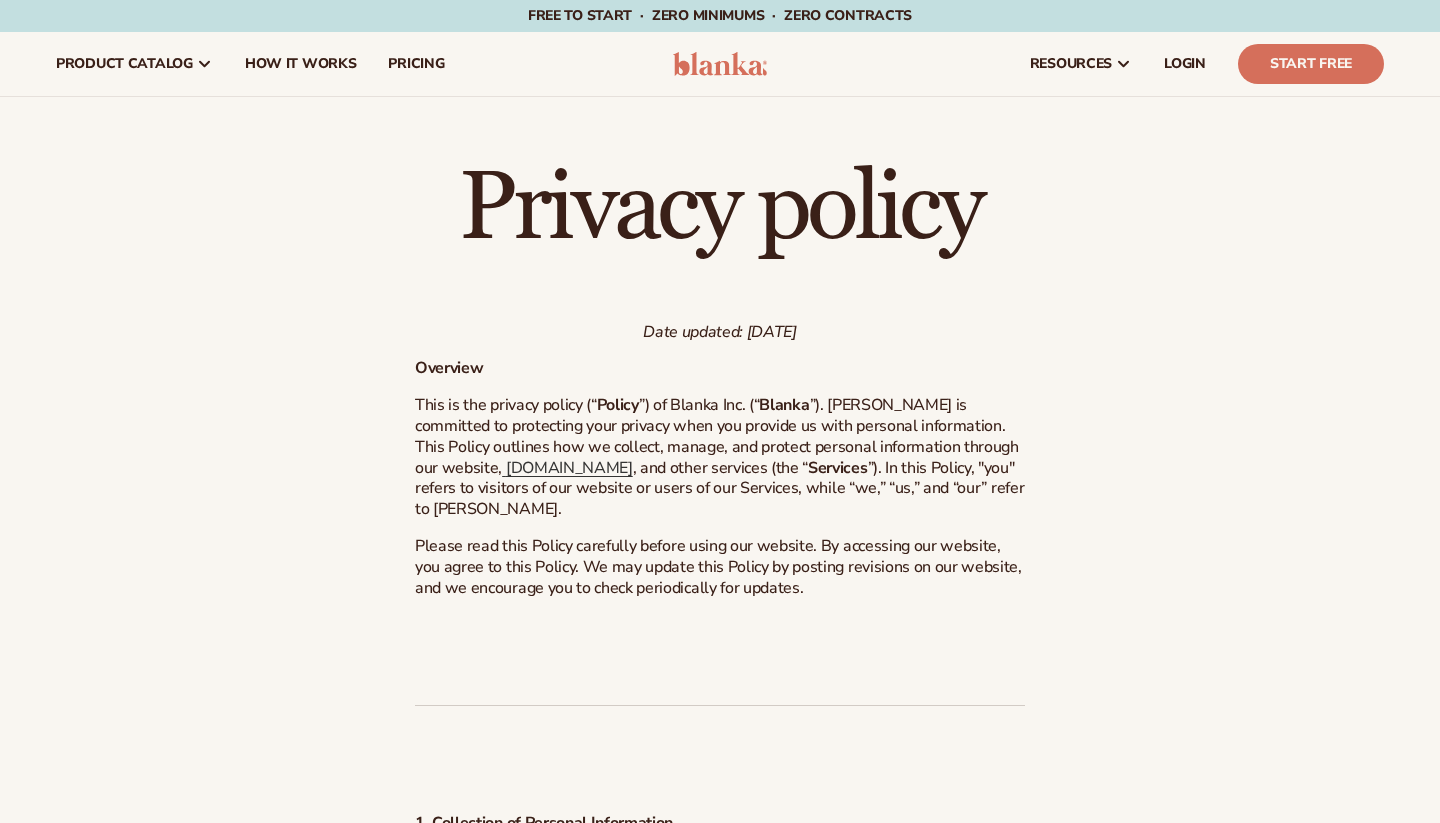 scroll, scrollTop: 0, scrollLeft: 0, axis: both 